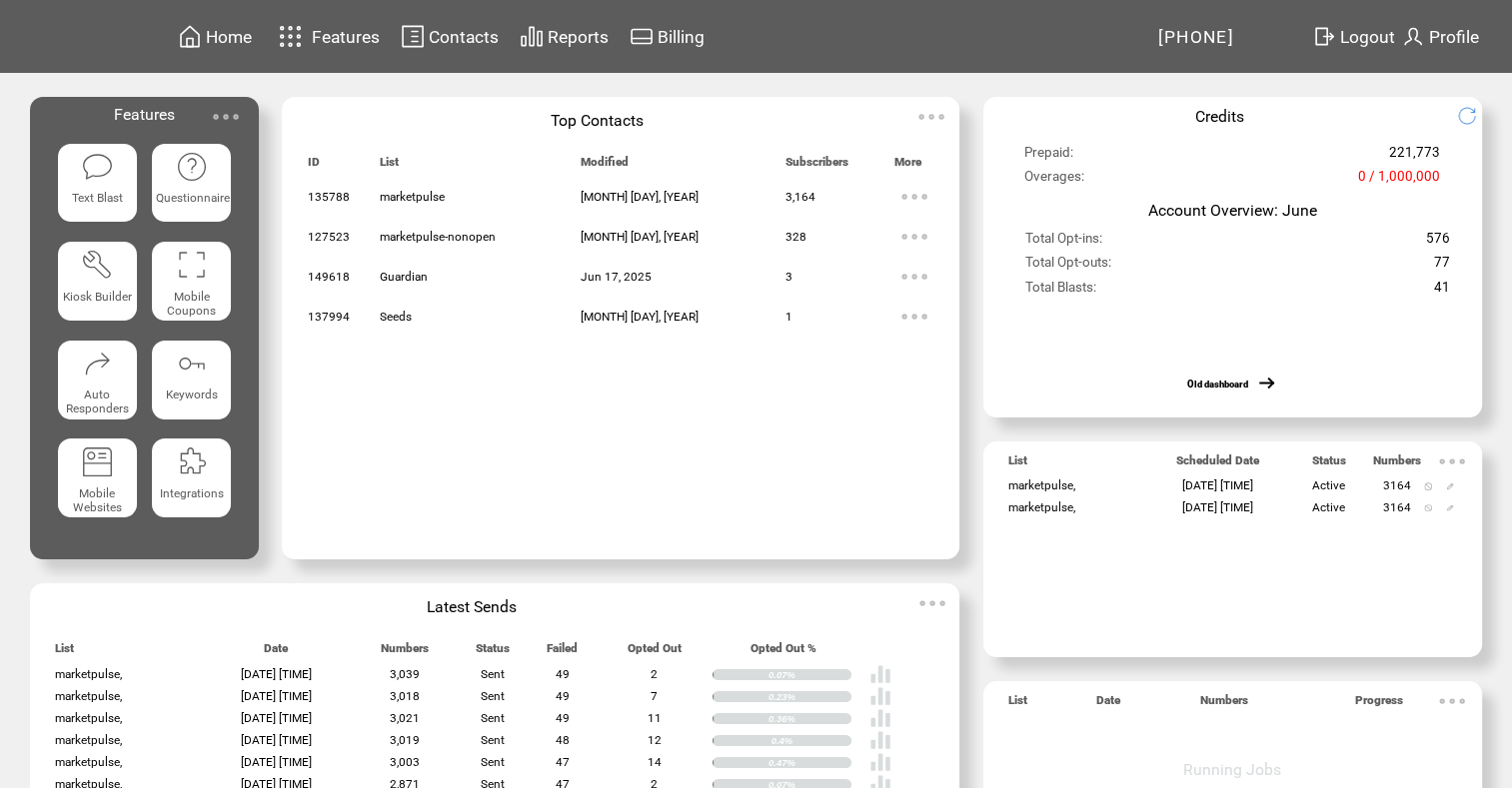 scroll, scrollTop: 0, scrollLeft: 0, axis: both 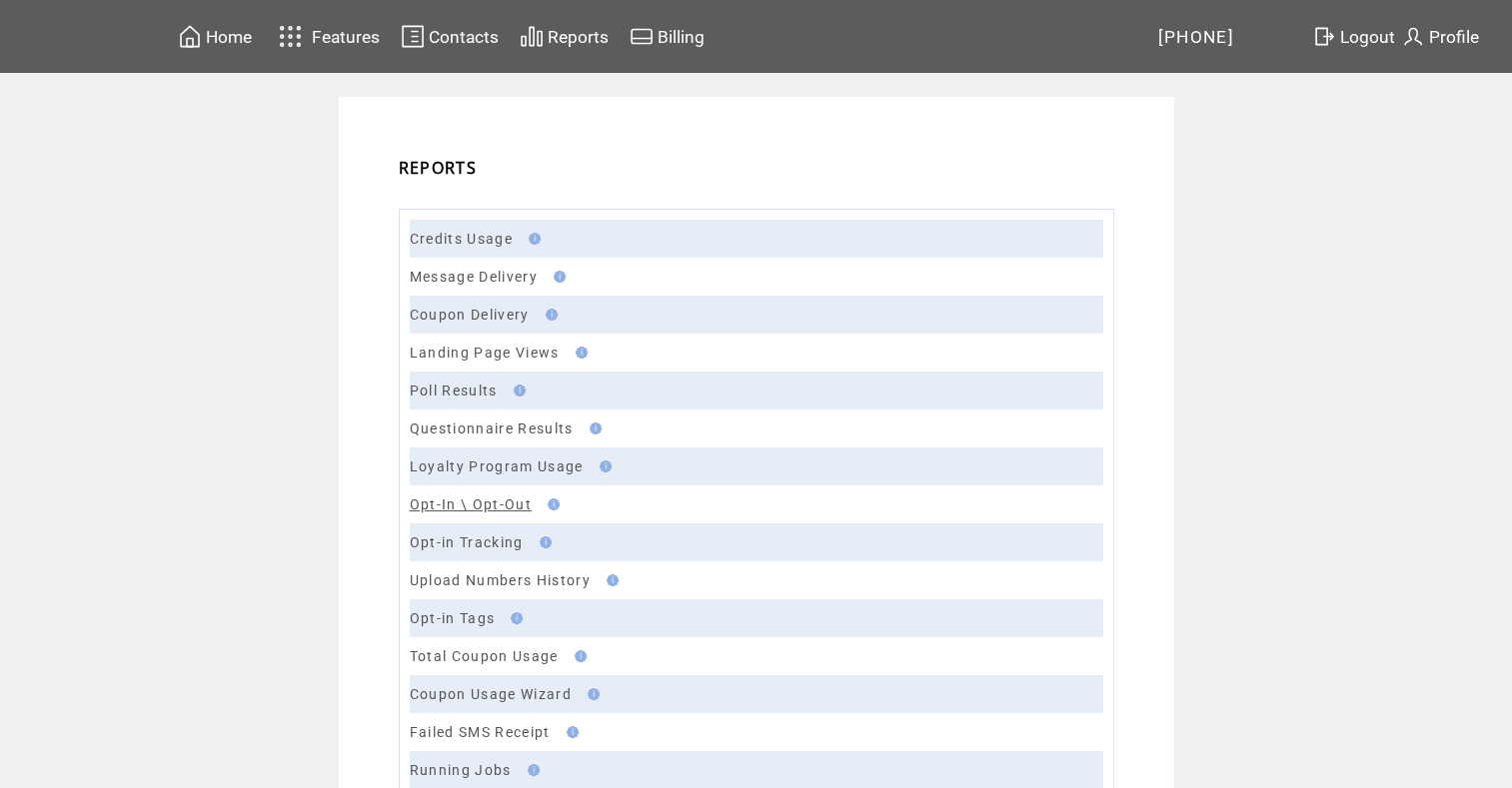 click on "Opt-In \ Opt-Out" at bounding box center [471, 504] 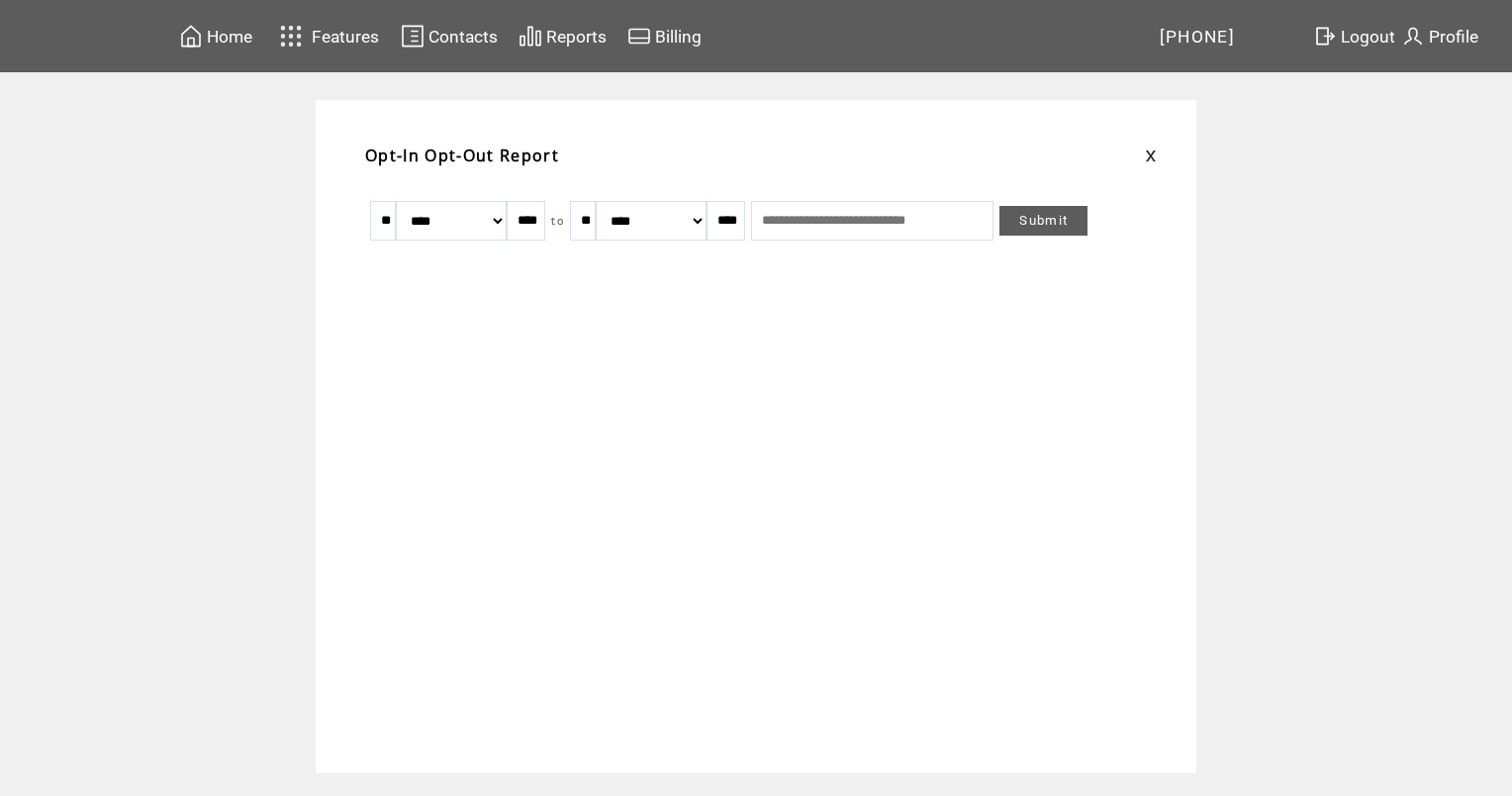 scroll, scrollTop: 0, scrollLeft: 0, axis: both 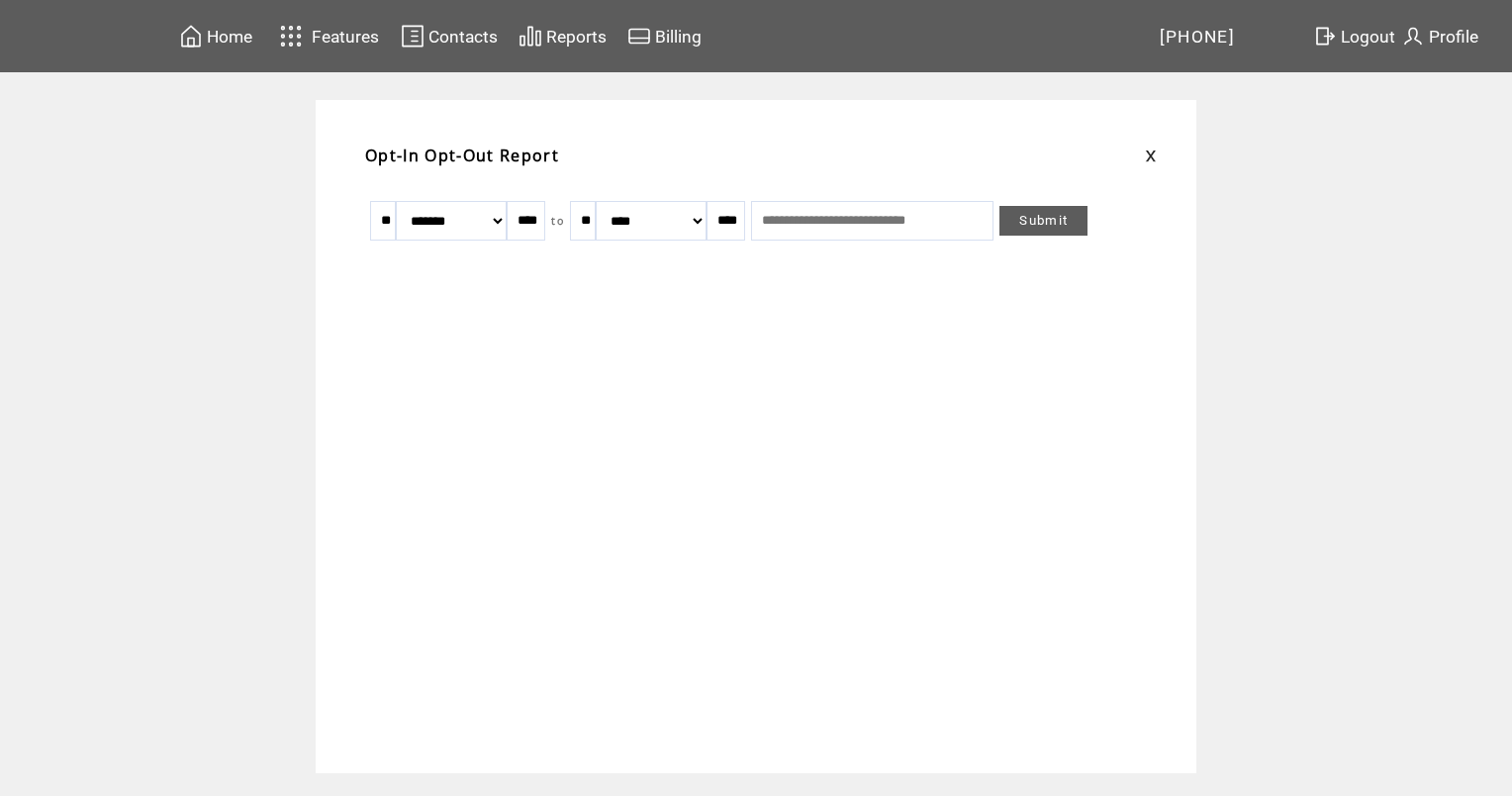 drag, startPoint x: 614, startPoint y: 214, endPoint x: 681, endPoint y: 255, distance: 78.54935 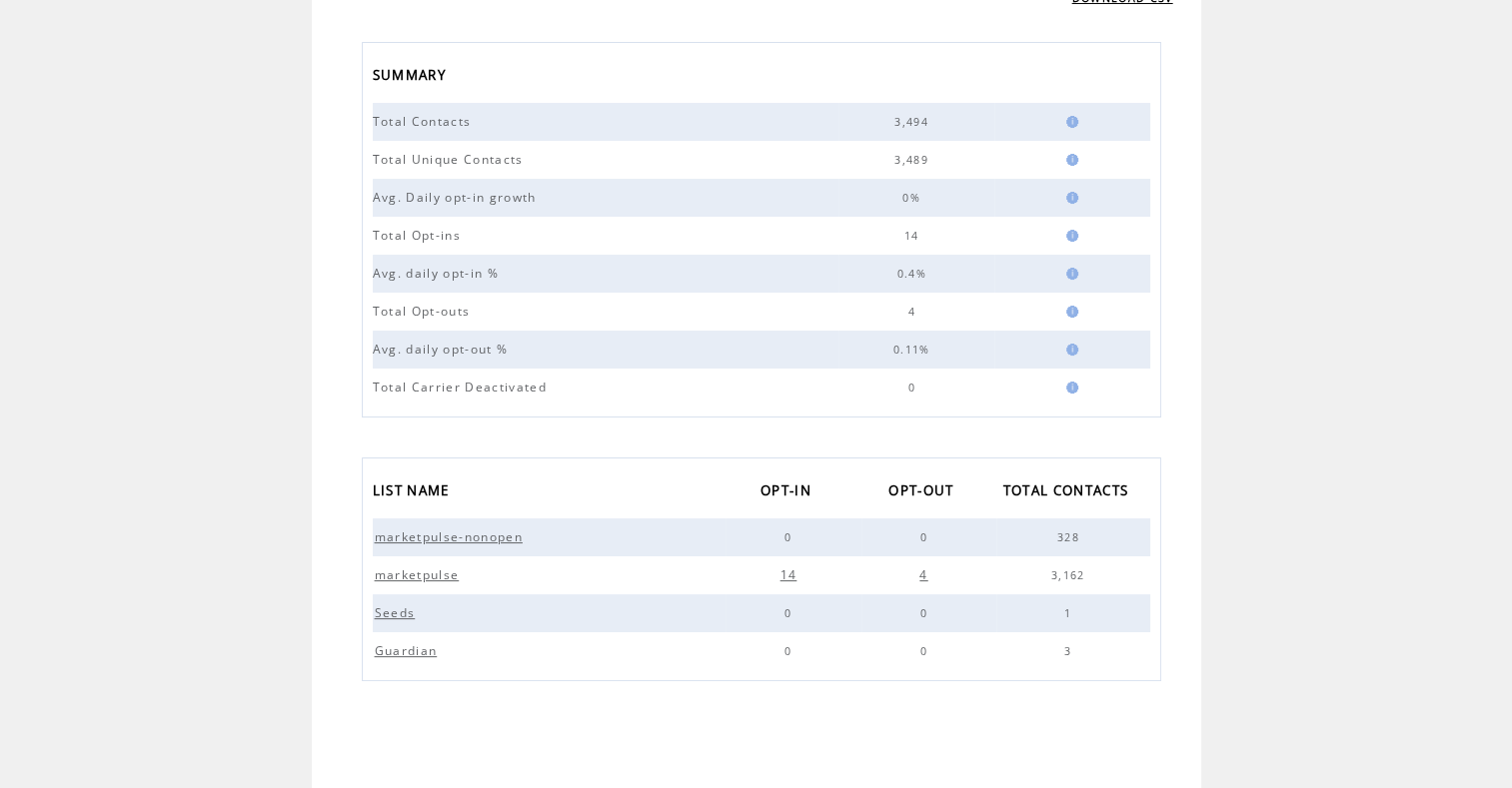 scroll, scrollTop: 0, scrollLeft: 0, axis: both 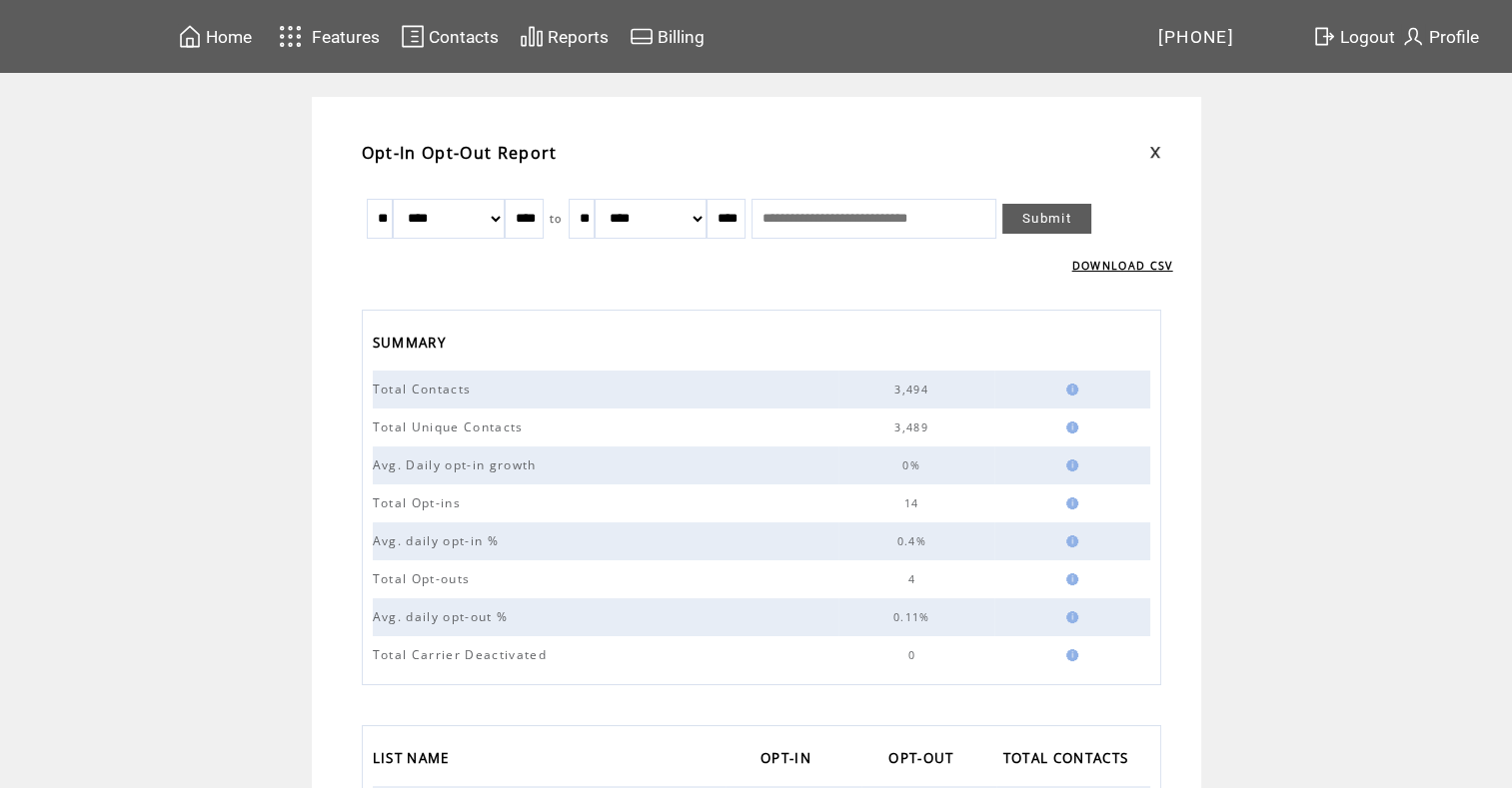 click on "Logout" at bounding box center [1367, 37] 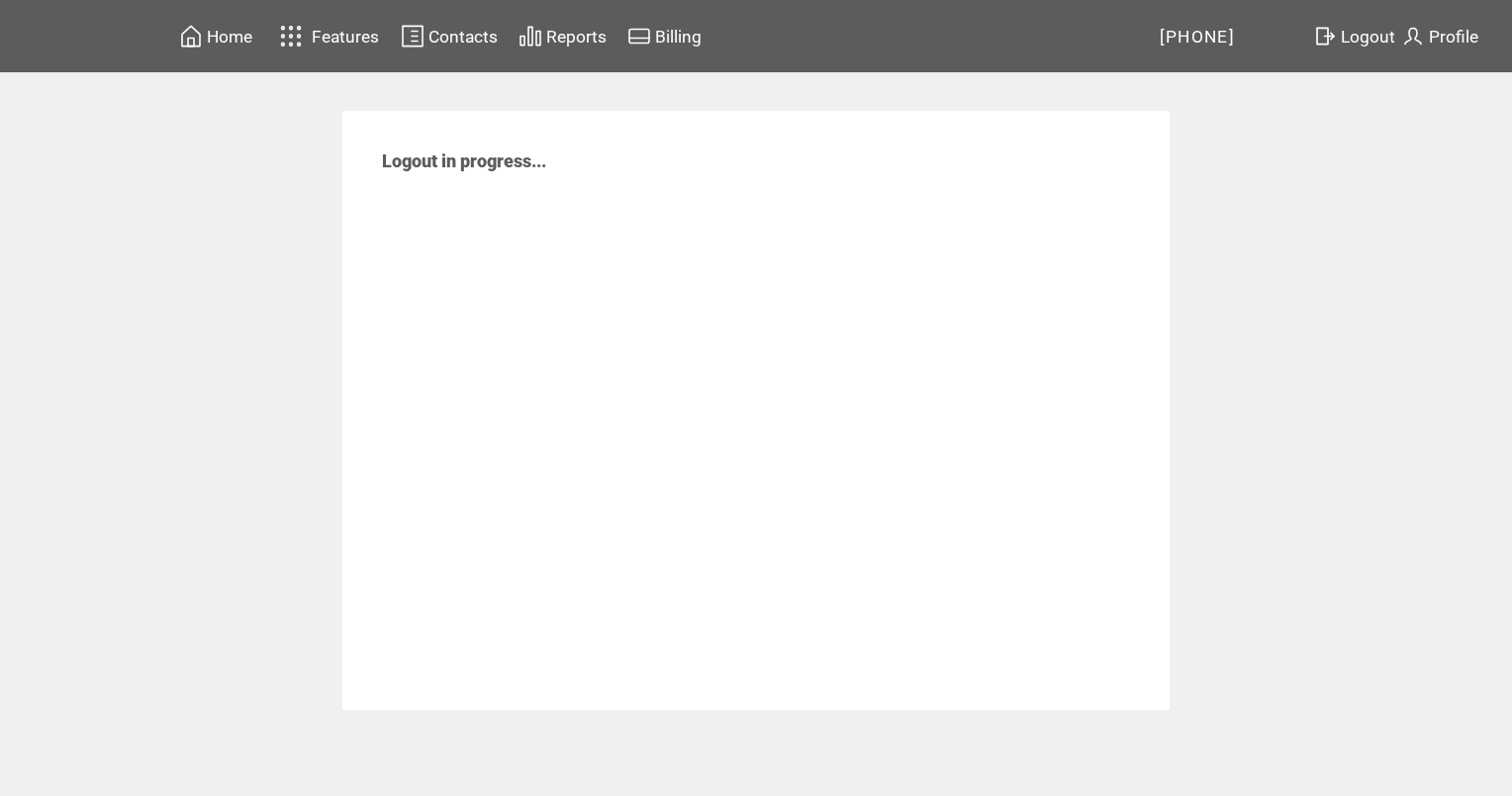 scroll, scrollTop: 0, scrollLeft: 0, axis: both 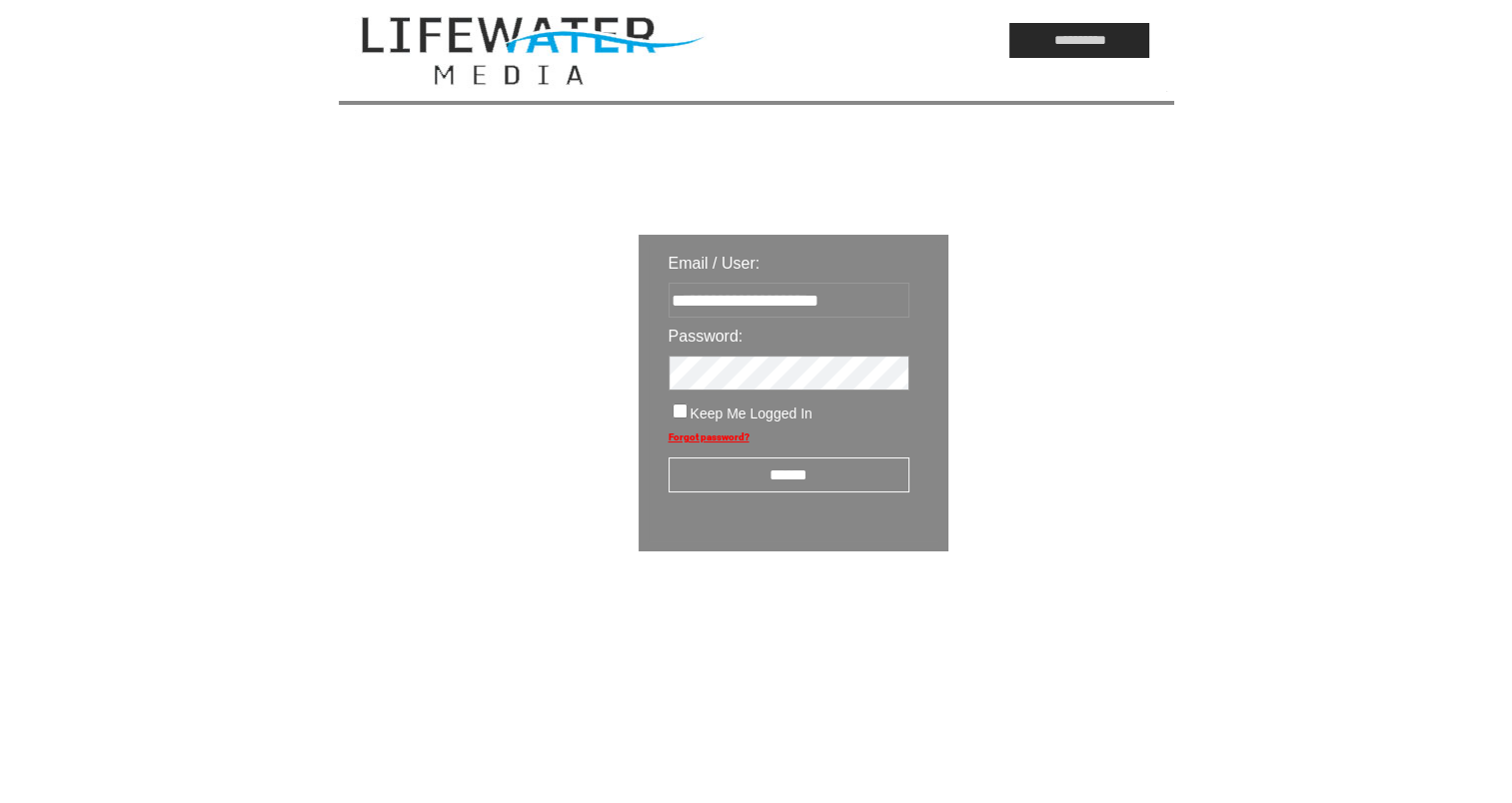 type on "**********" 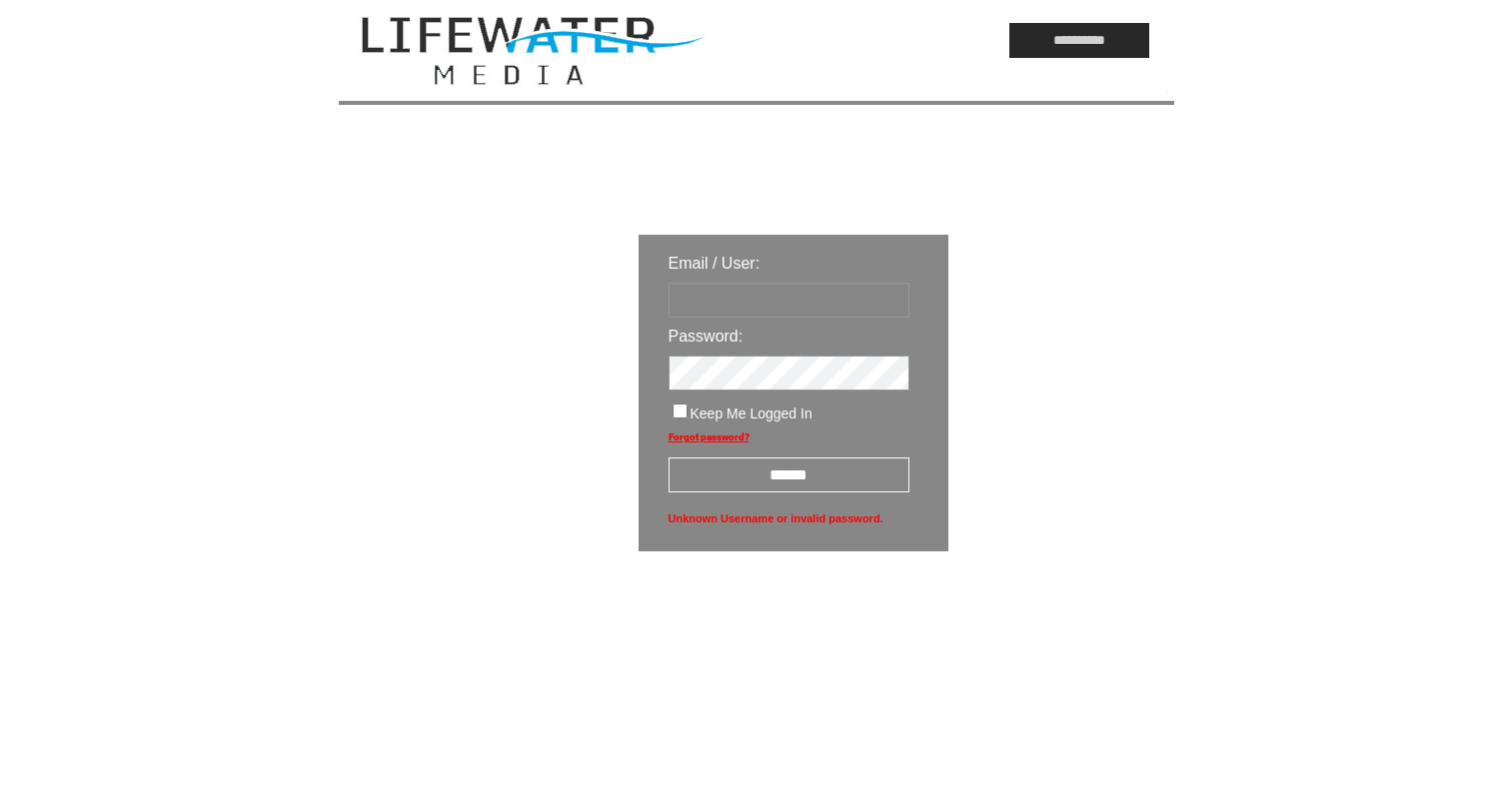 scroll, scrollTop: 0, scrollLeft: 0, axis: both 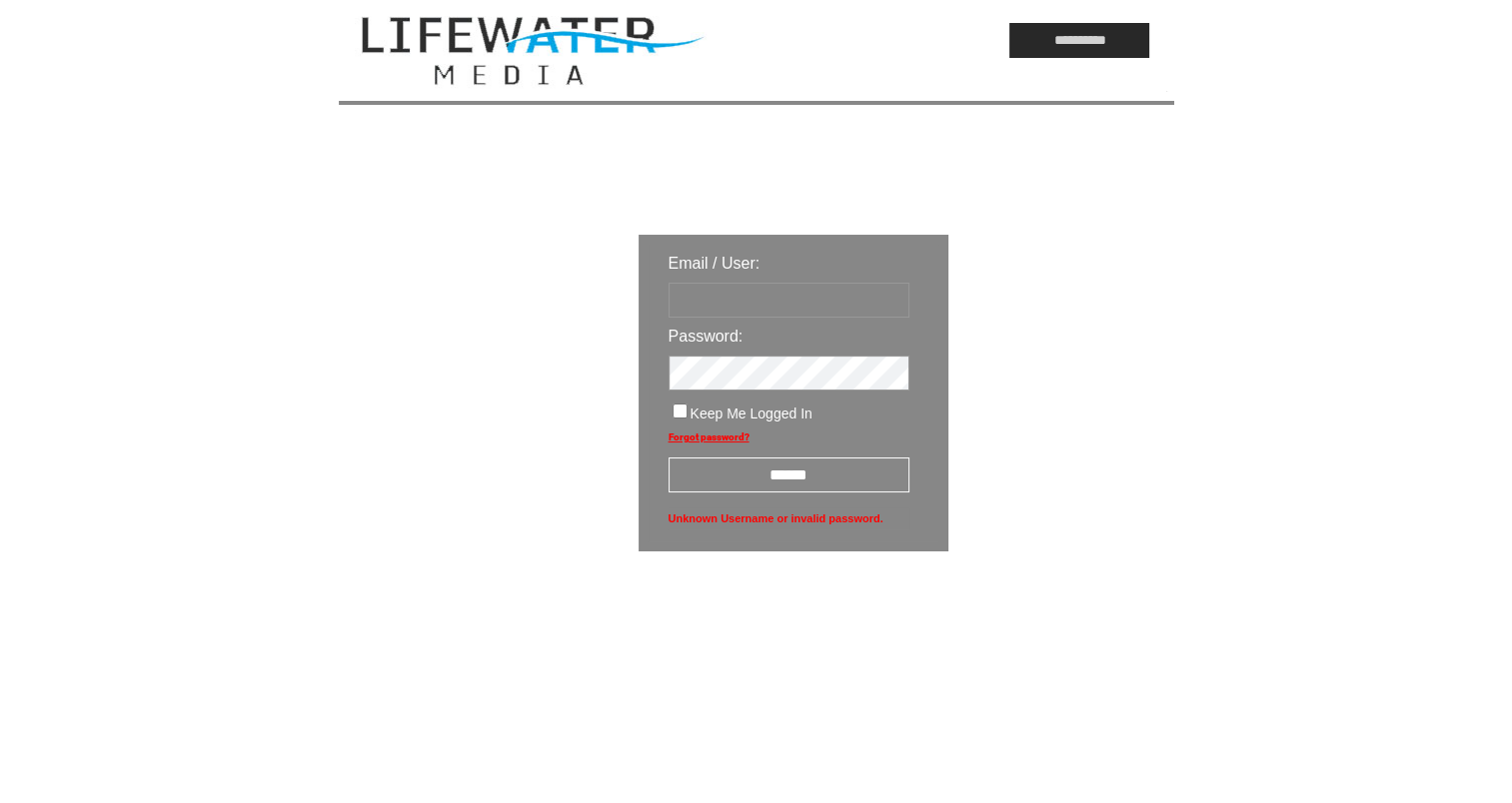click at bounding box center [788, 300] 